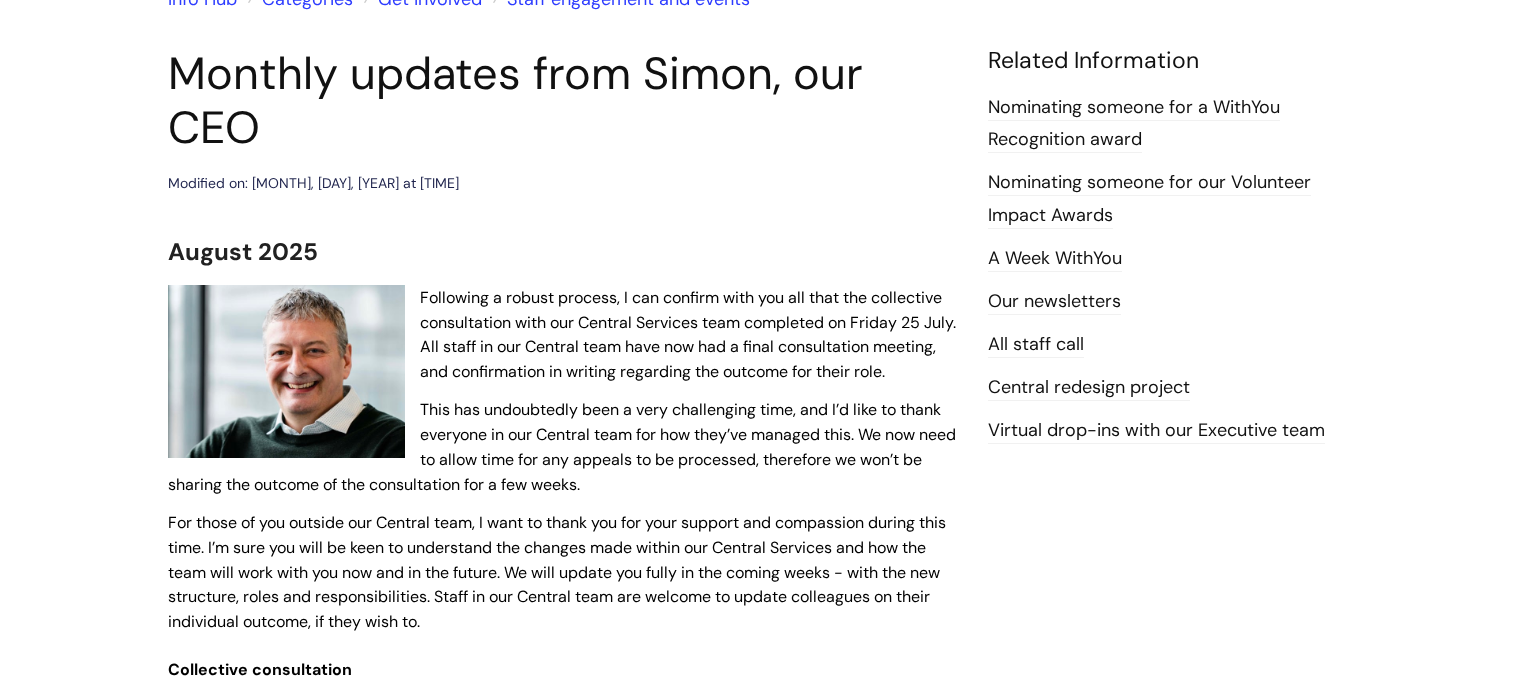 scroll, scrollTop: 0, scrollLeft: 0, axis: both 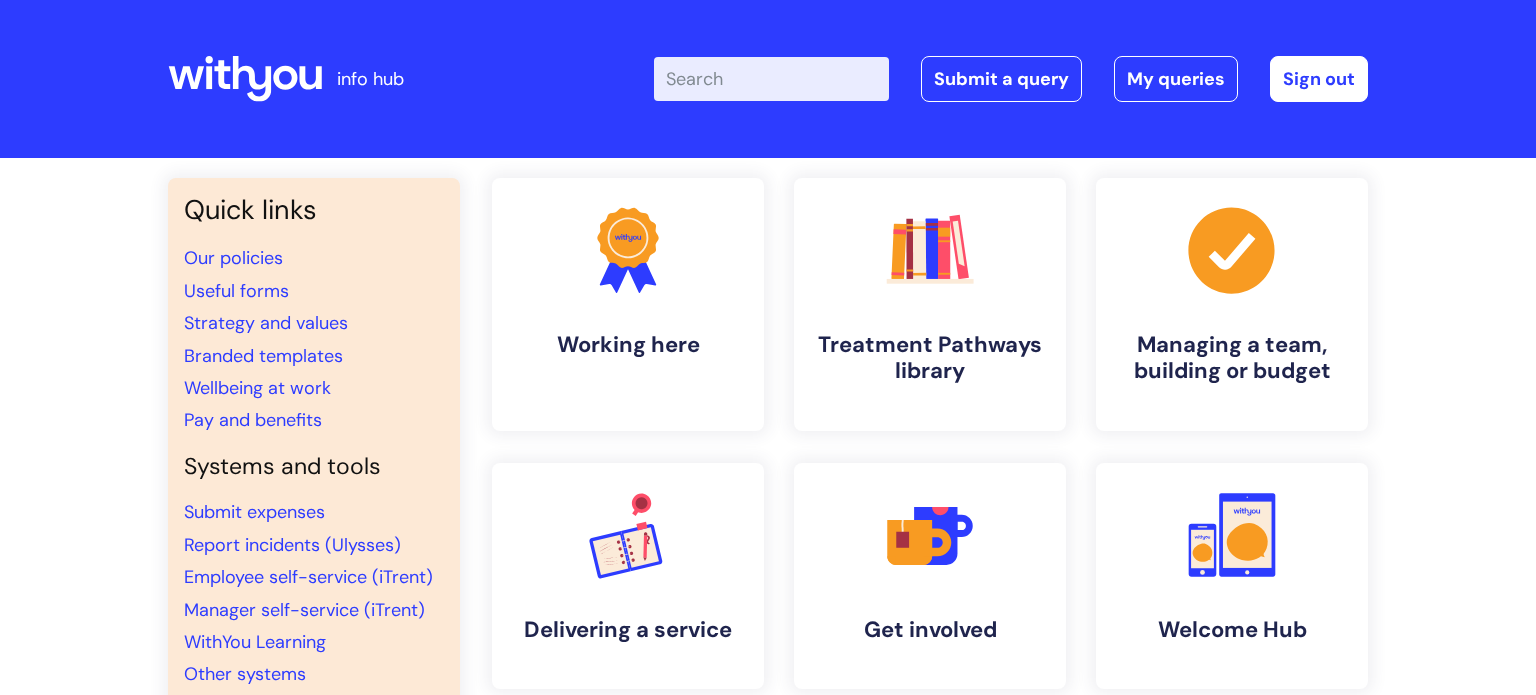 click on "Enter your search term here..." at bounding box center (771, 79) 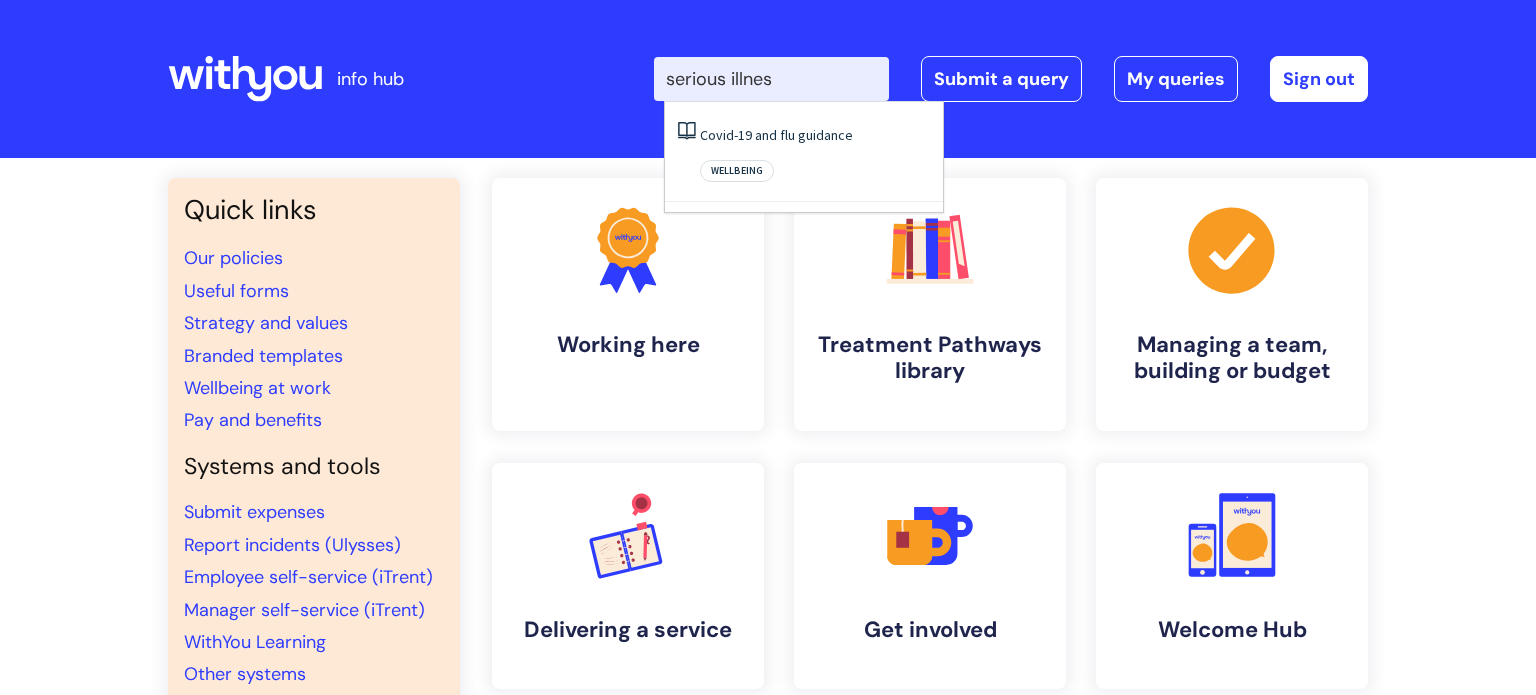 type on "serious illnes" 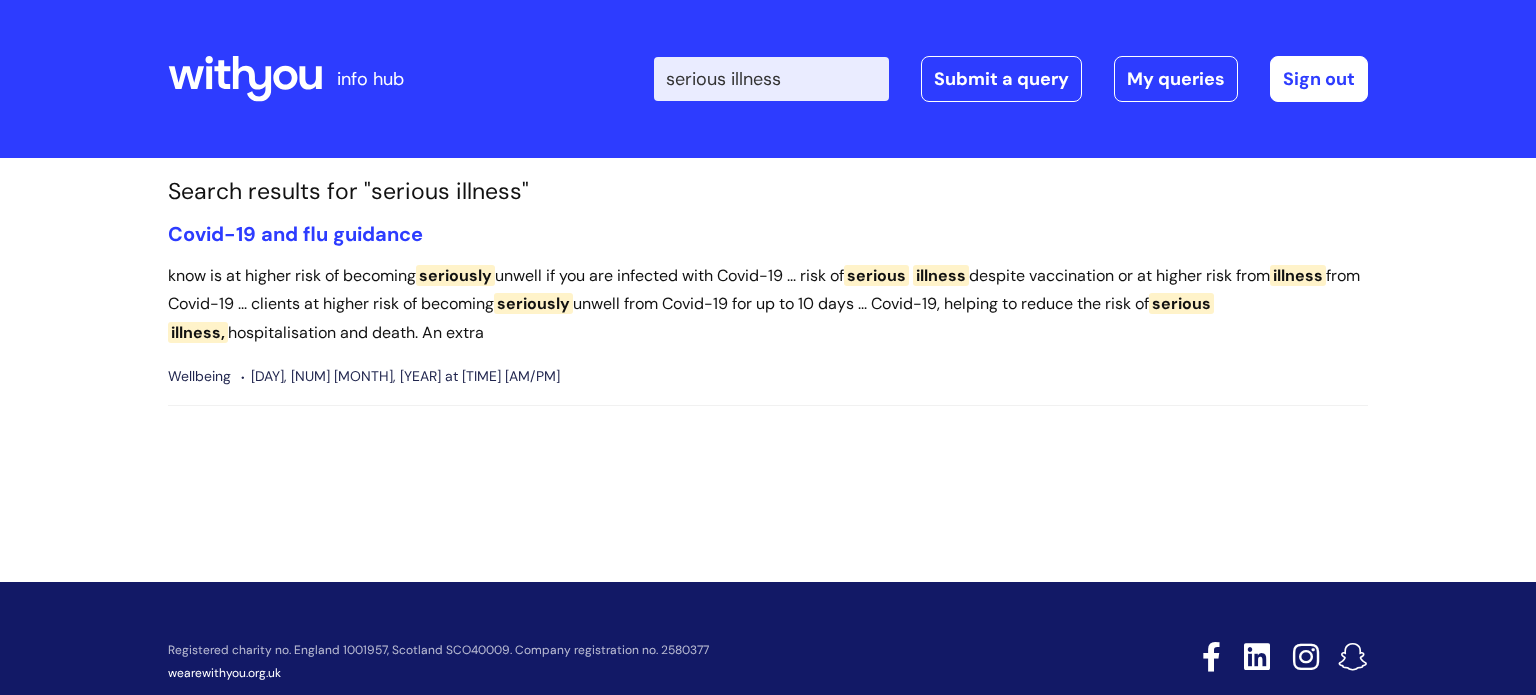 scroll, scrollTop: 0, scrollLeft: 0, axis: both 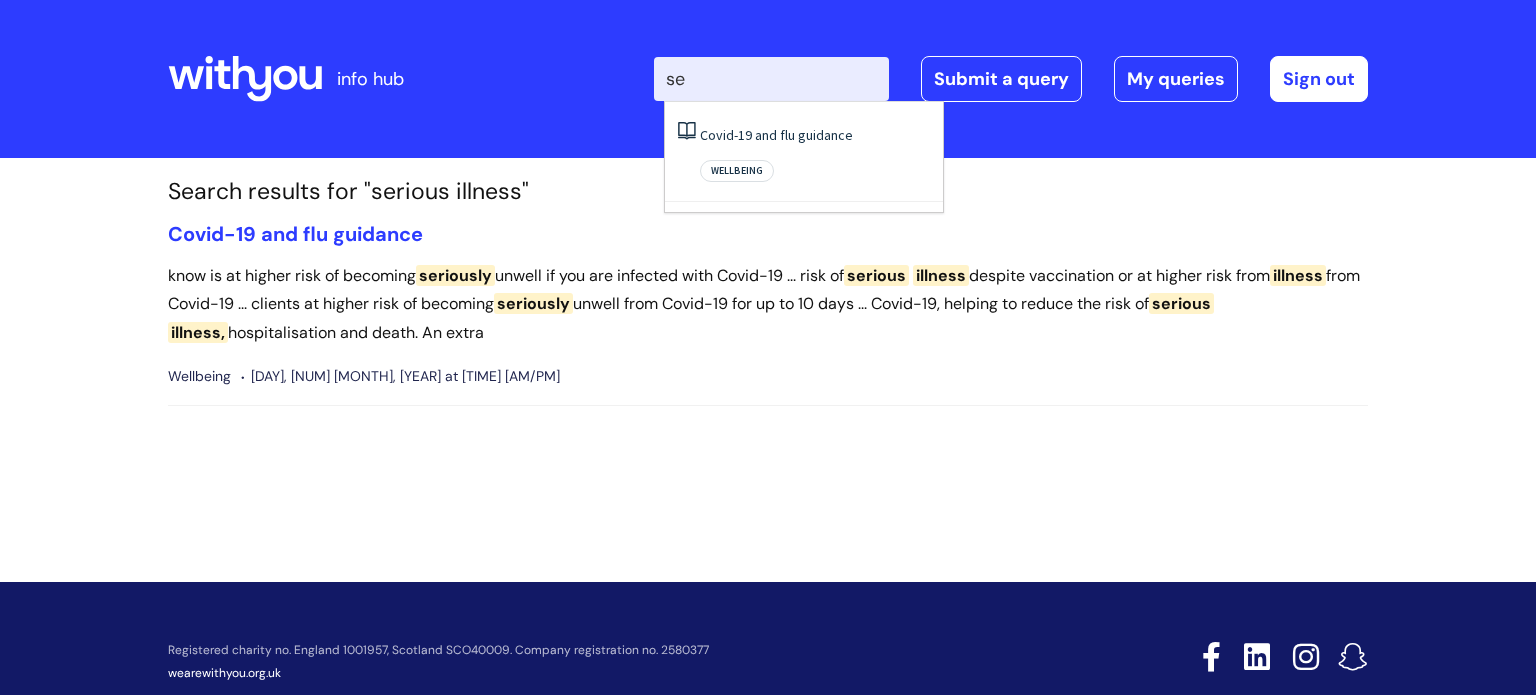 type on "s" 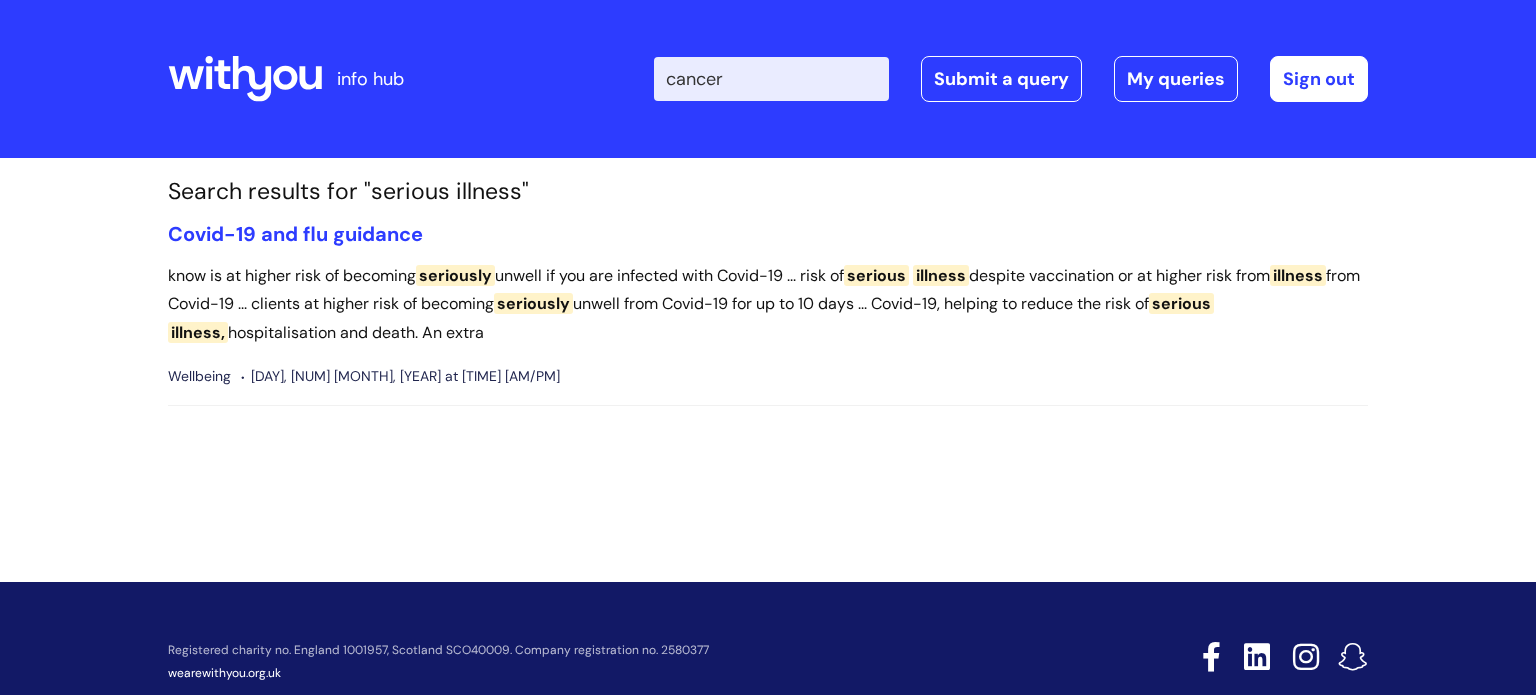 type on "cancer" 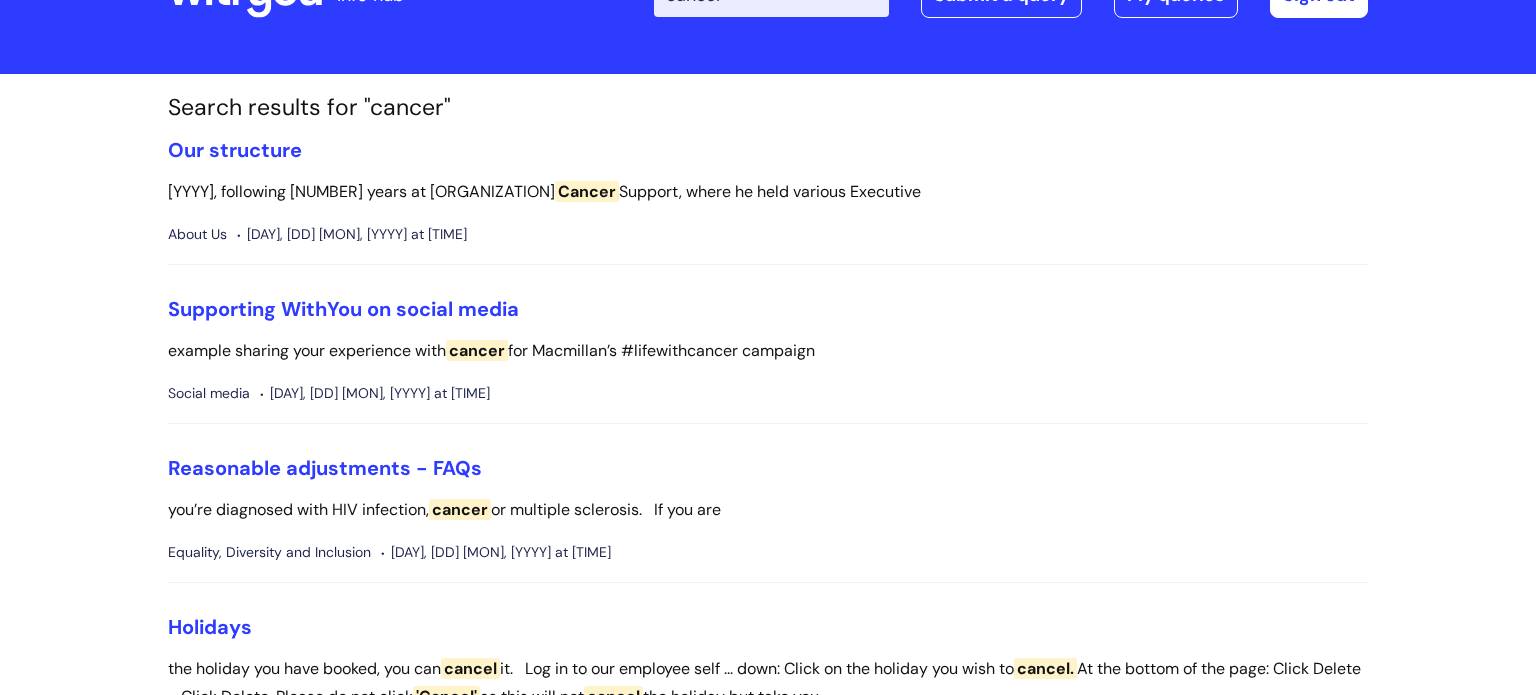 scroll, scrollTop: 82, scrollLeft: 0, axis: vertical 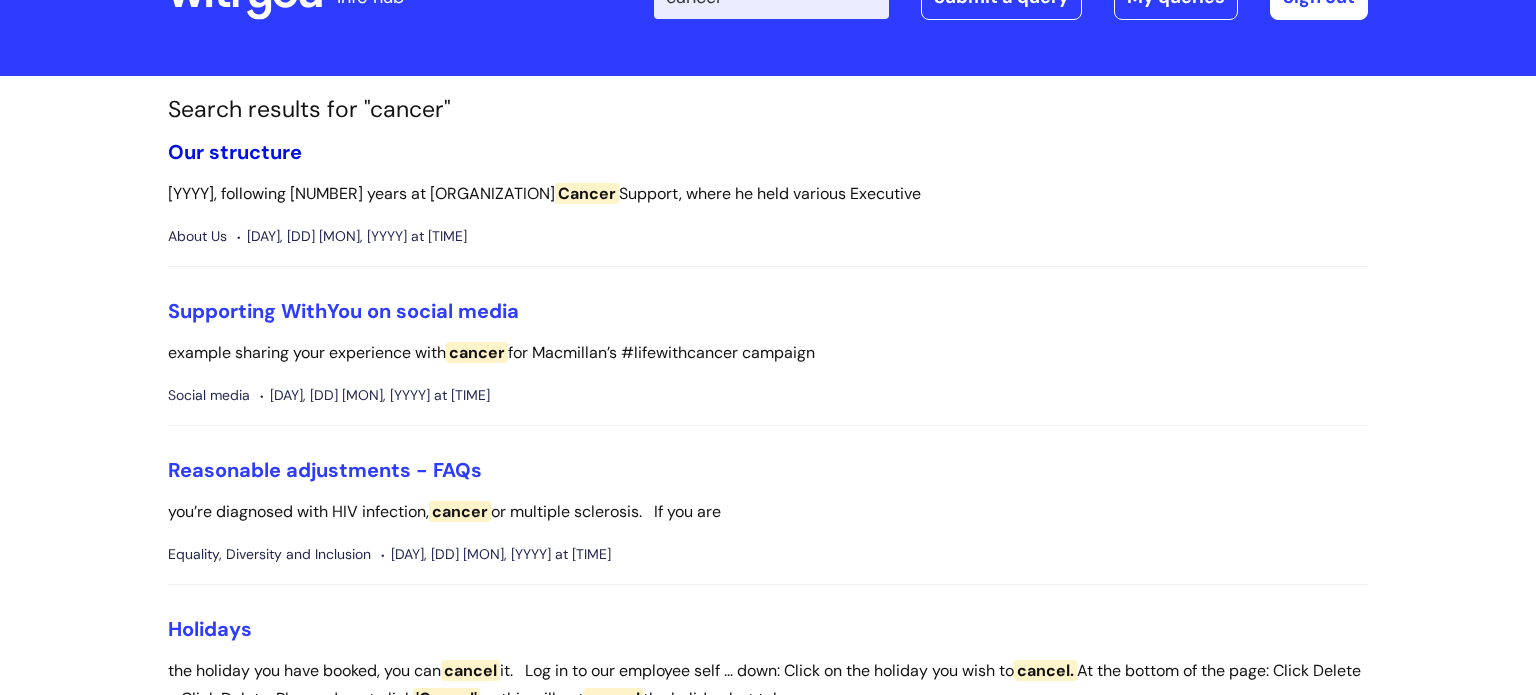 click on "Our structure" at bounding box center [235, 152] 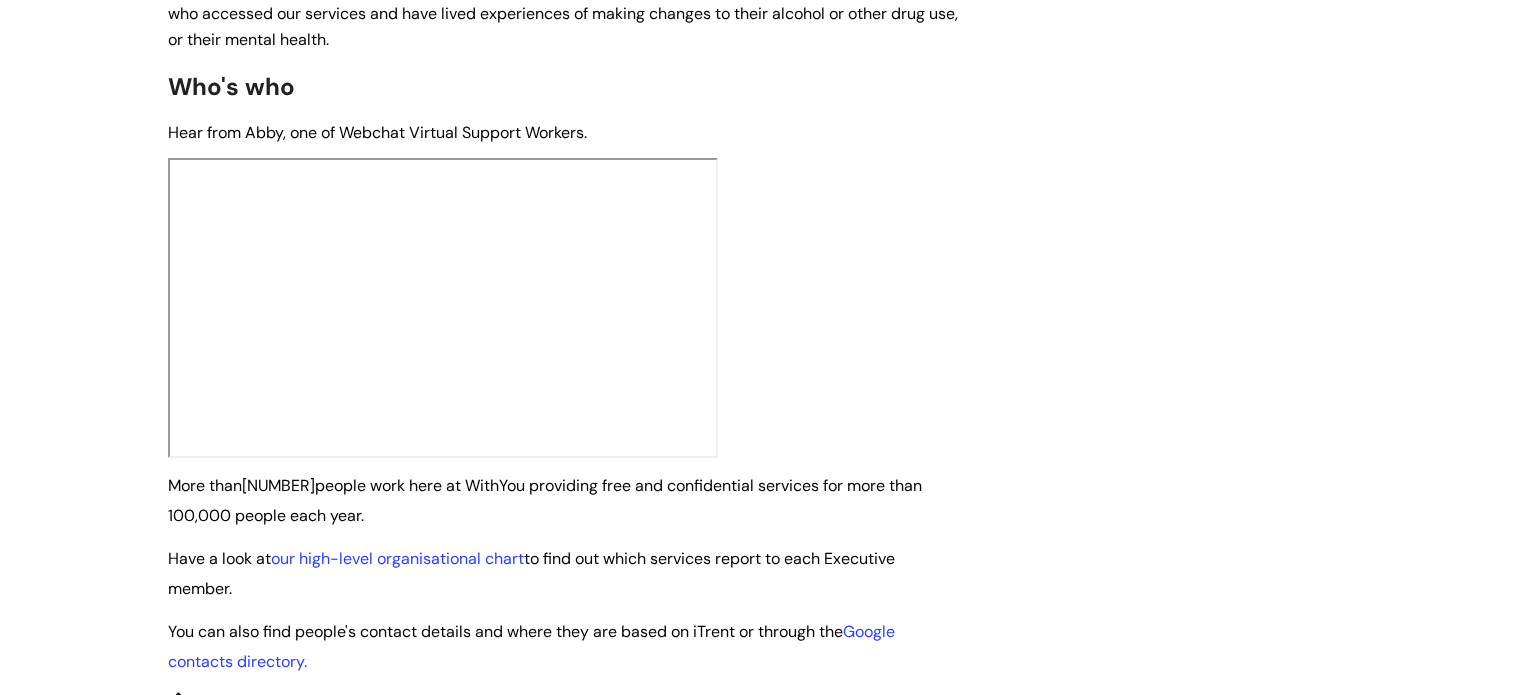 scroll, scrollTop: 0, scrollLeft: 0, axis: both 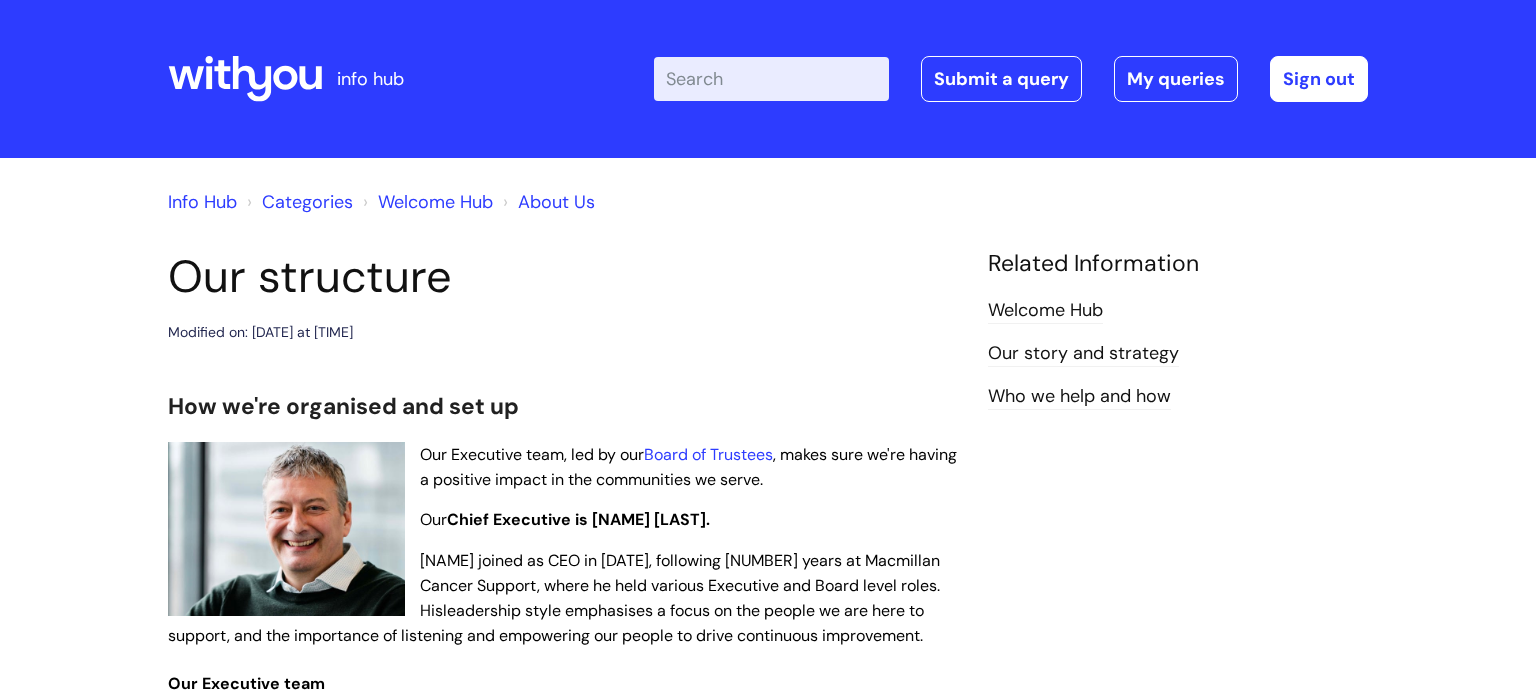 click on "Info Hub" at bounding box center (202, 202) 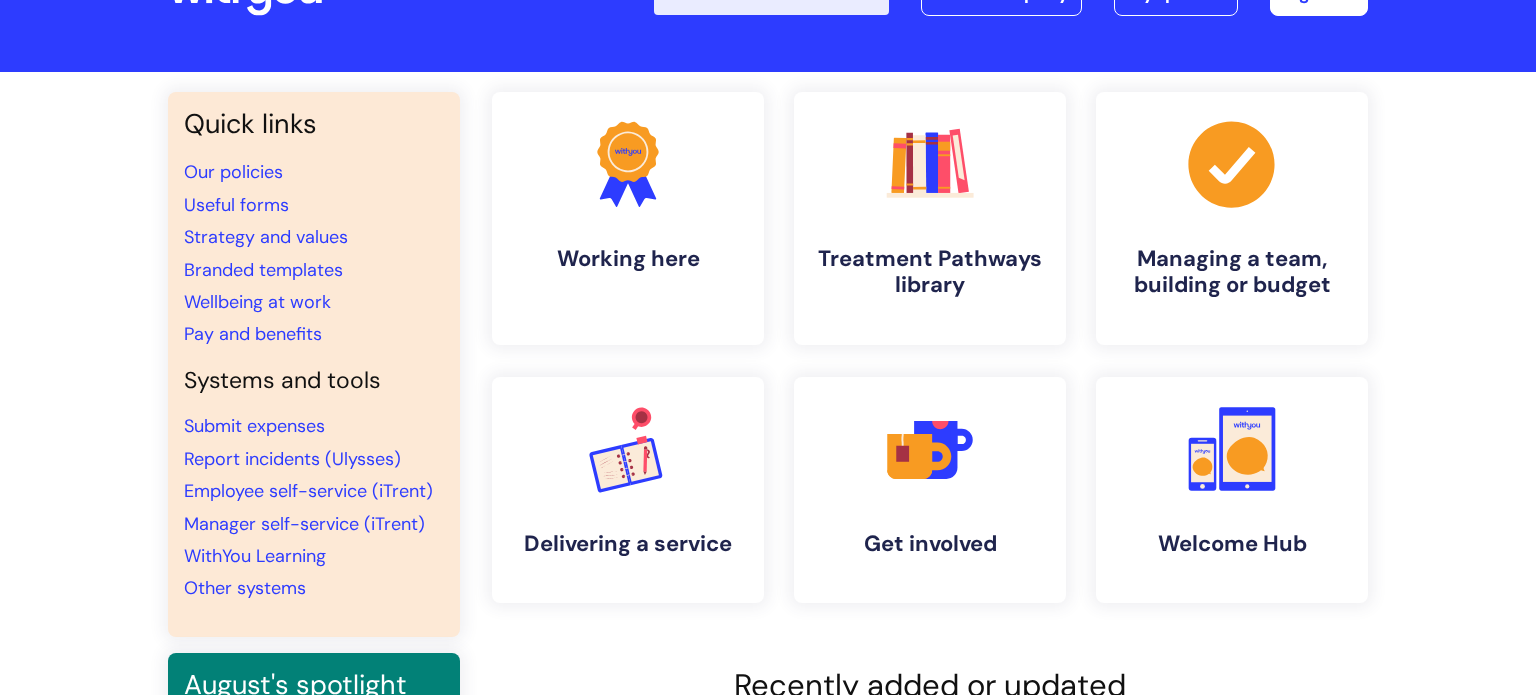 scroll, scrollTop: 92, scrollLeft: 0, axis: vertical 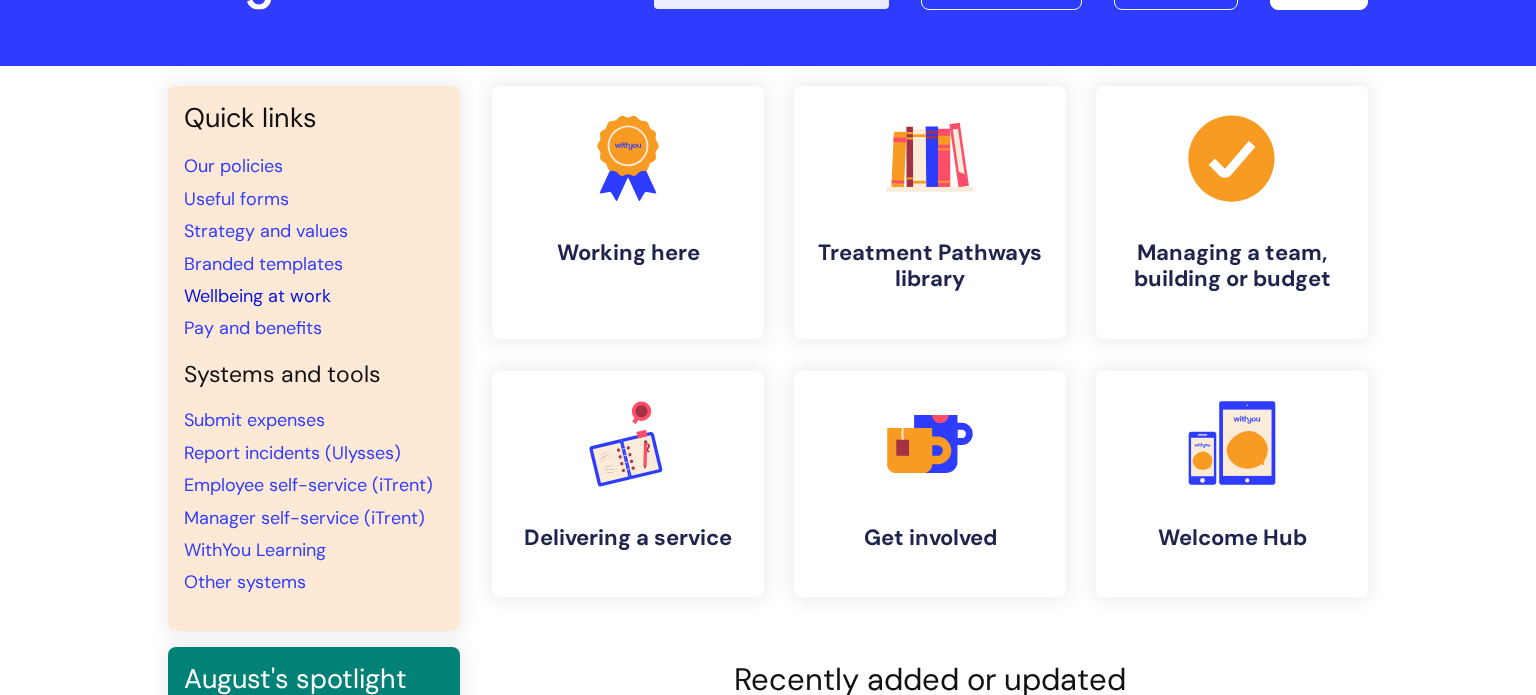 click on "Wellbeing at work" at bounding box center (257, 296) 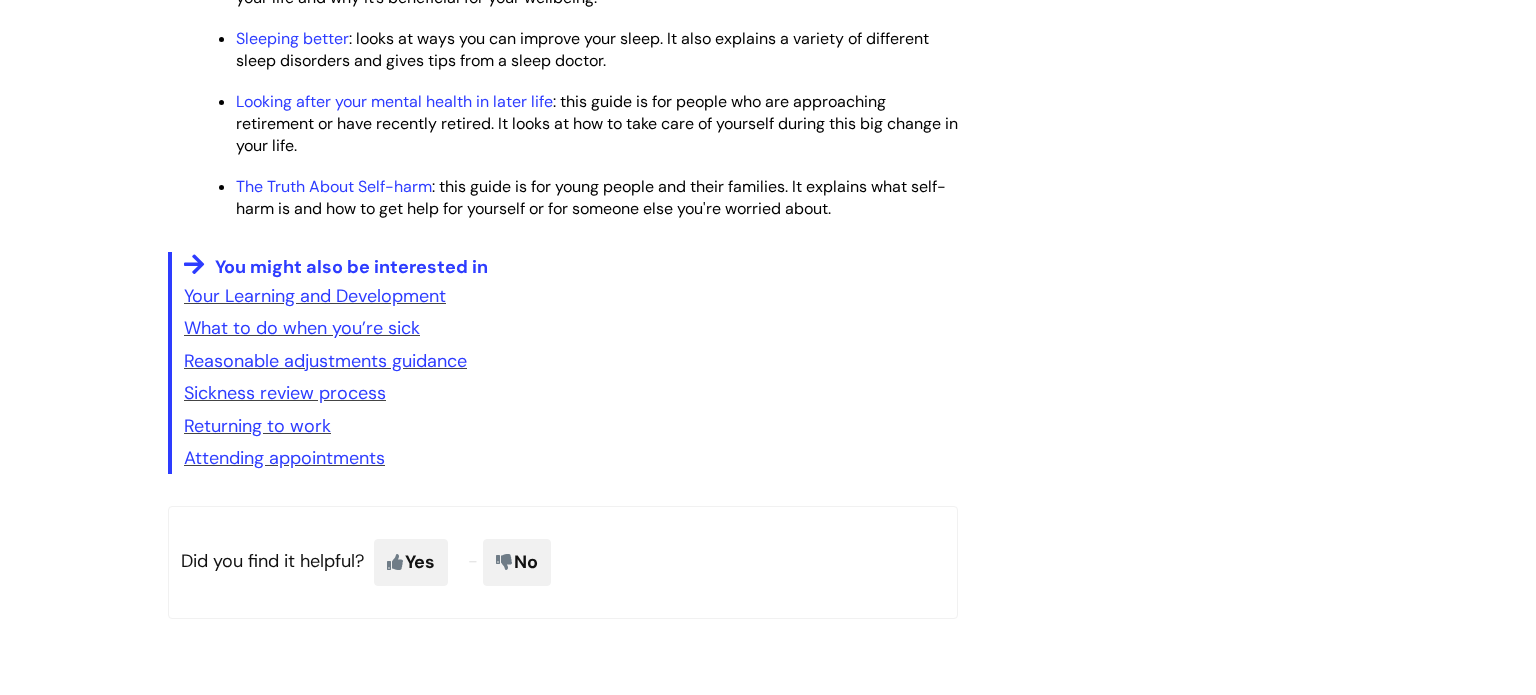 scroll, scrollTop: 3140, scrollLeft: 0, axis: vertical 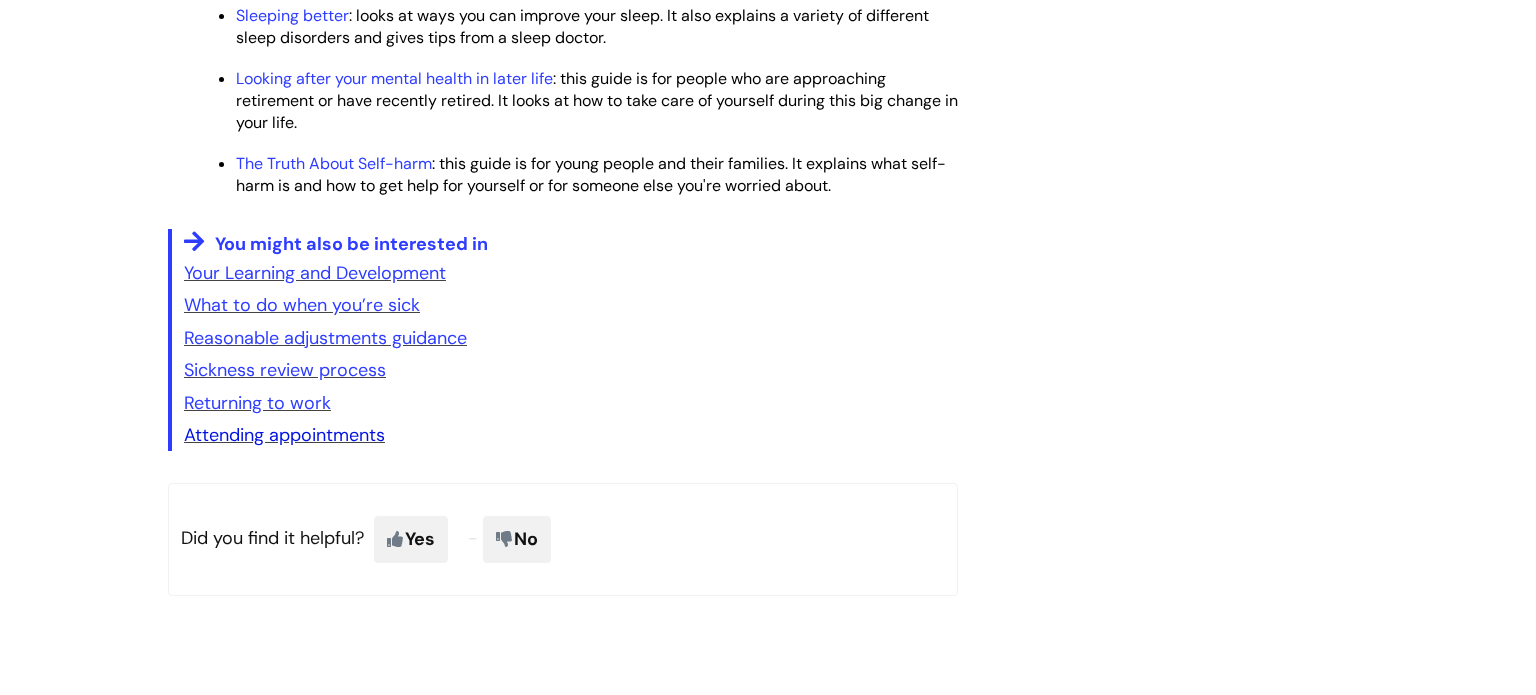 click on "Attending appointments" at bounding box center [284, 435] 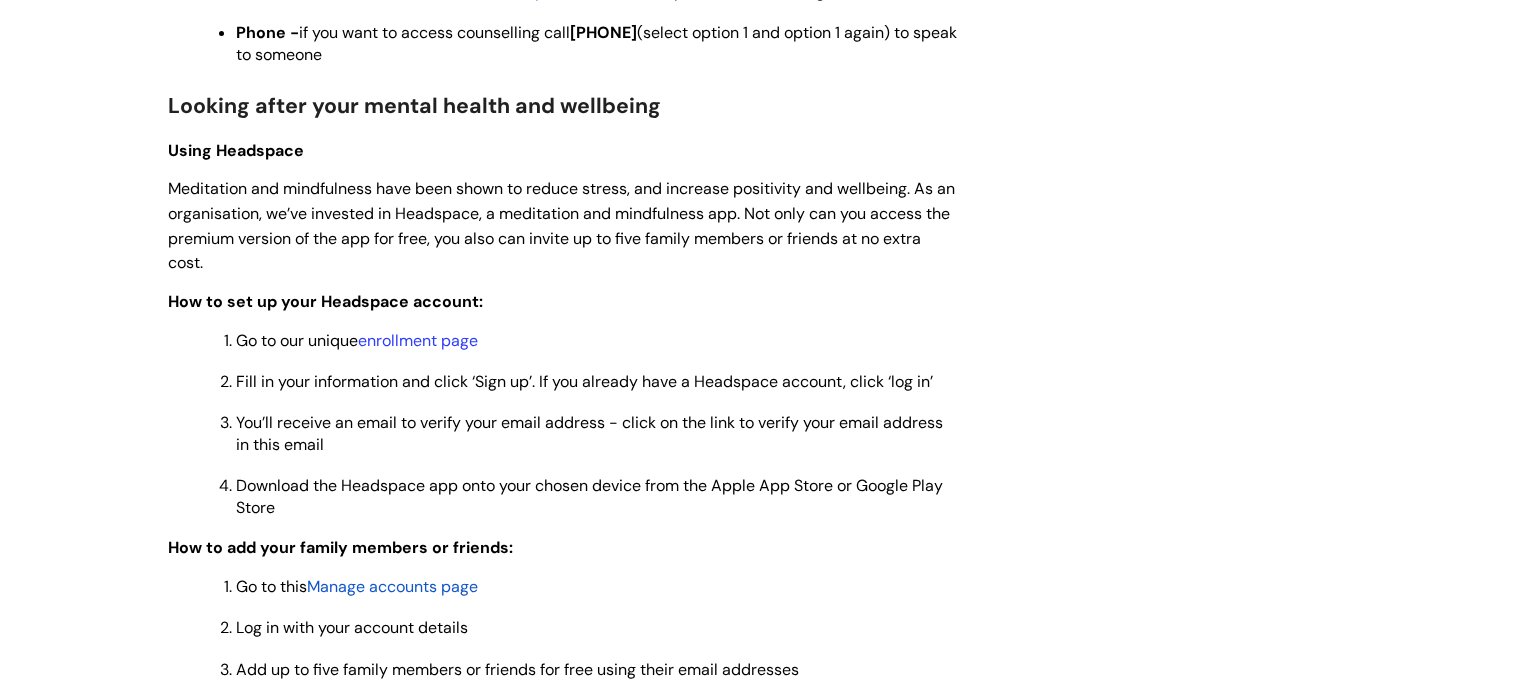 scroll, scrollTop: 427, scrollLeft: 0, axis: vertical 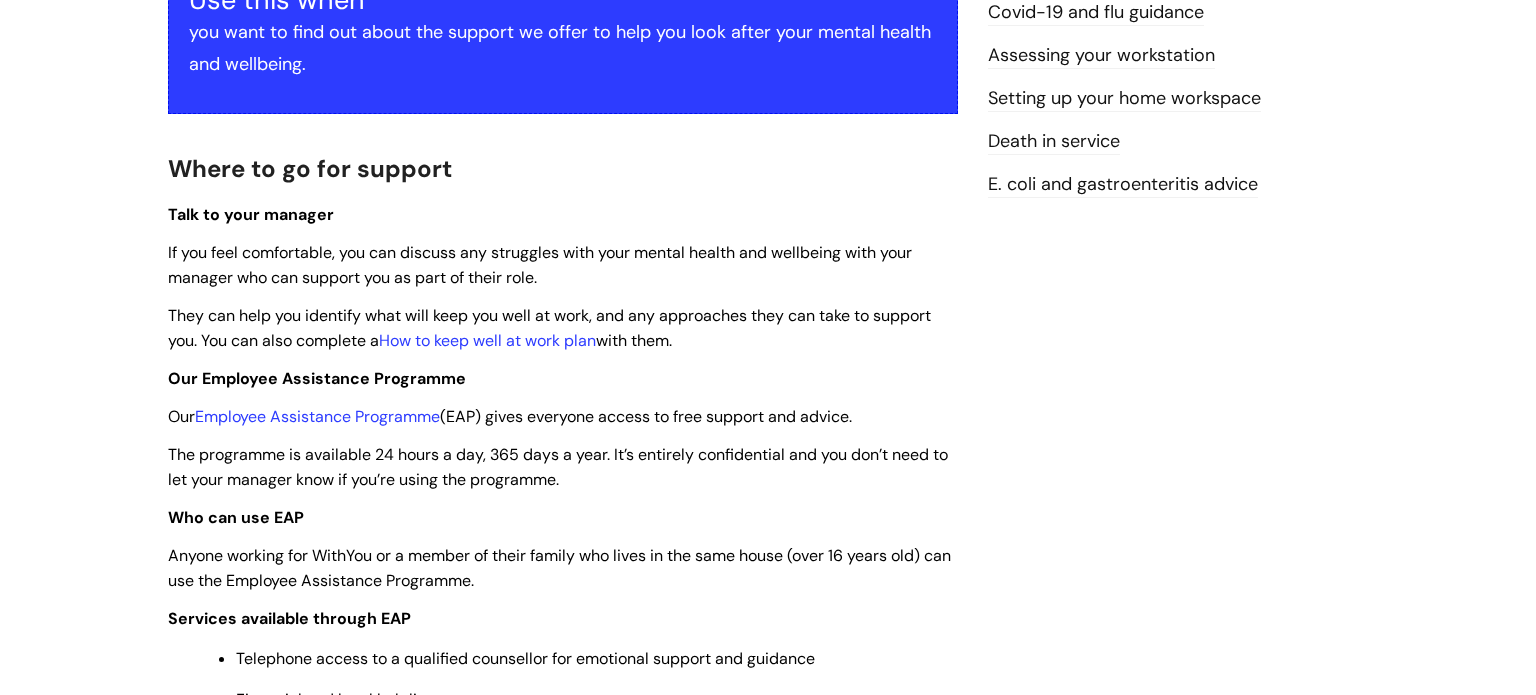 click on "Death in service" at bounding box center (1054, 142) 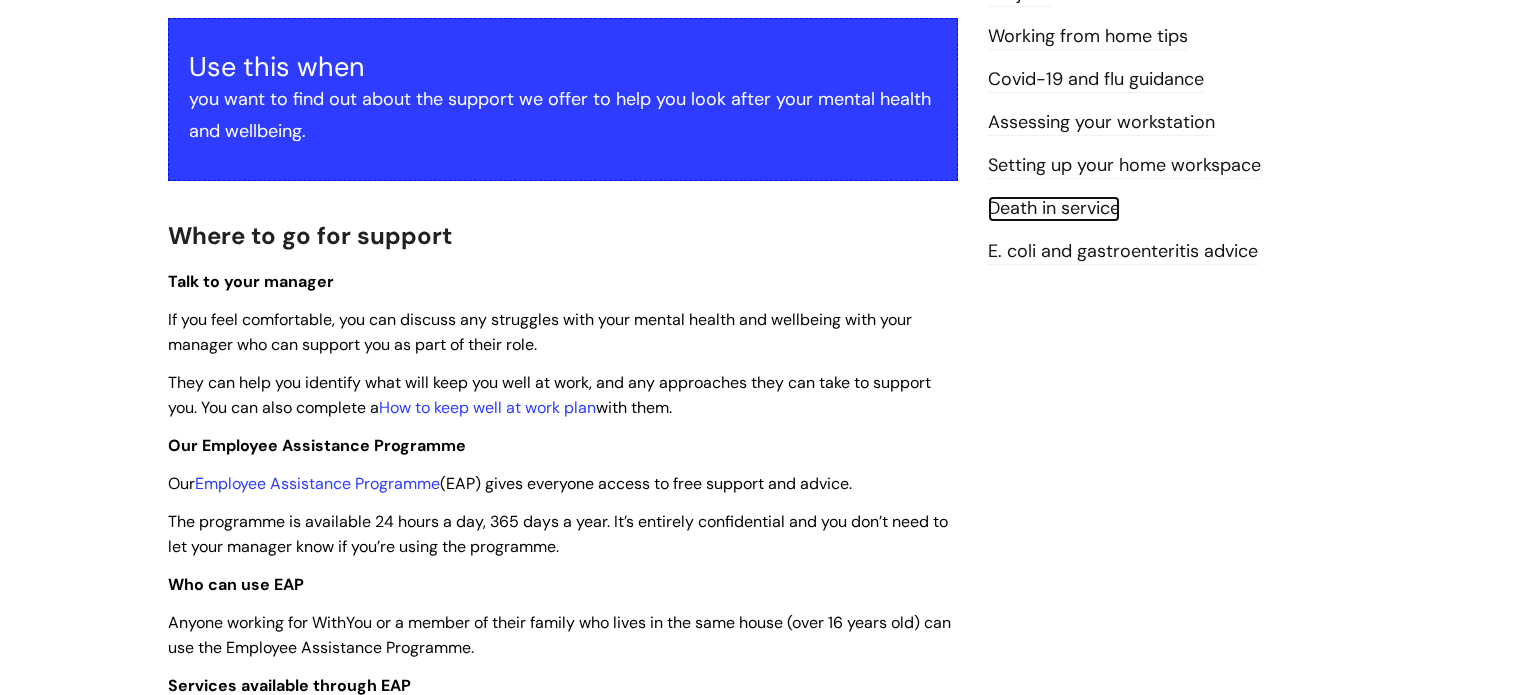 scroll, scrollTop: 180, scrollLeft: 0, axis: vertical 